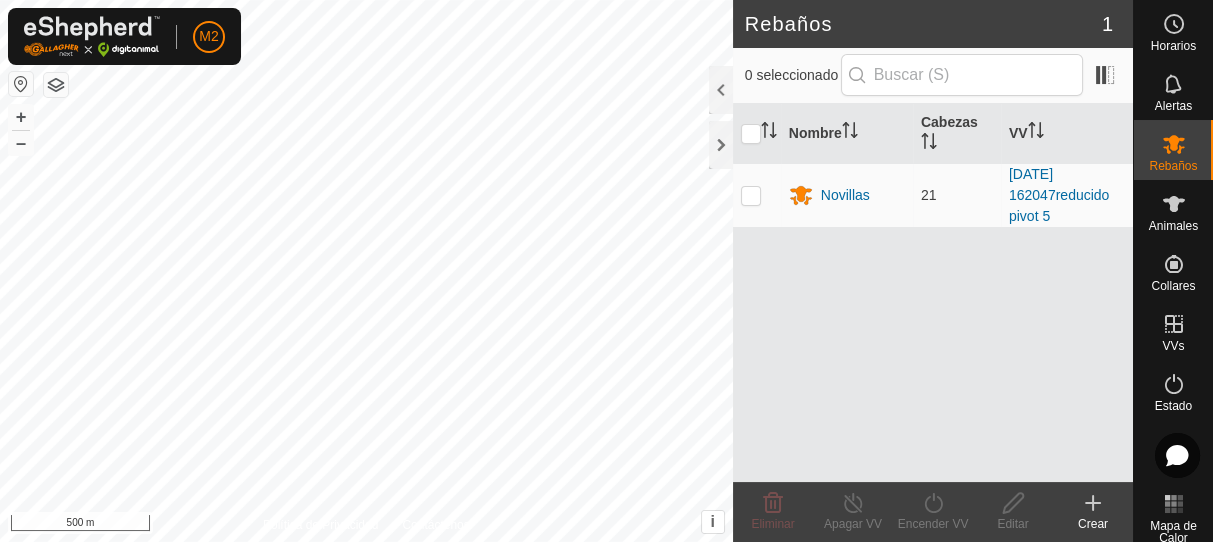 scroll, scrollTop: 0, scrollLeft: 0, axis: both 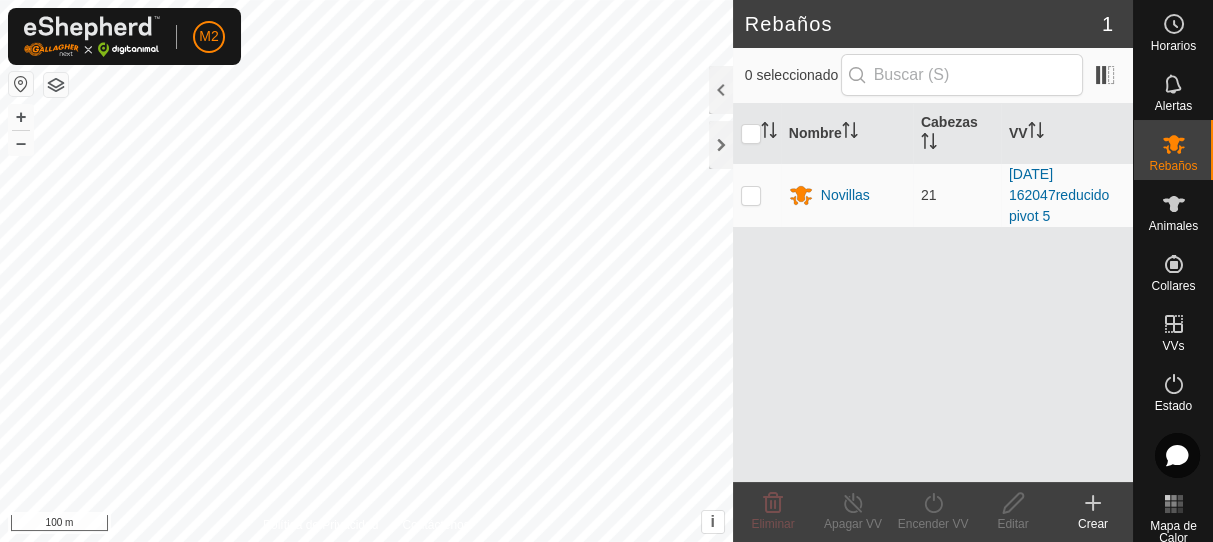 type 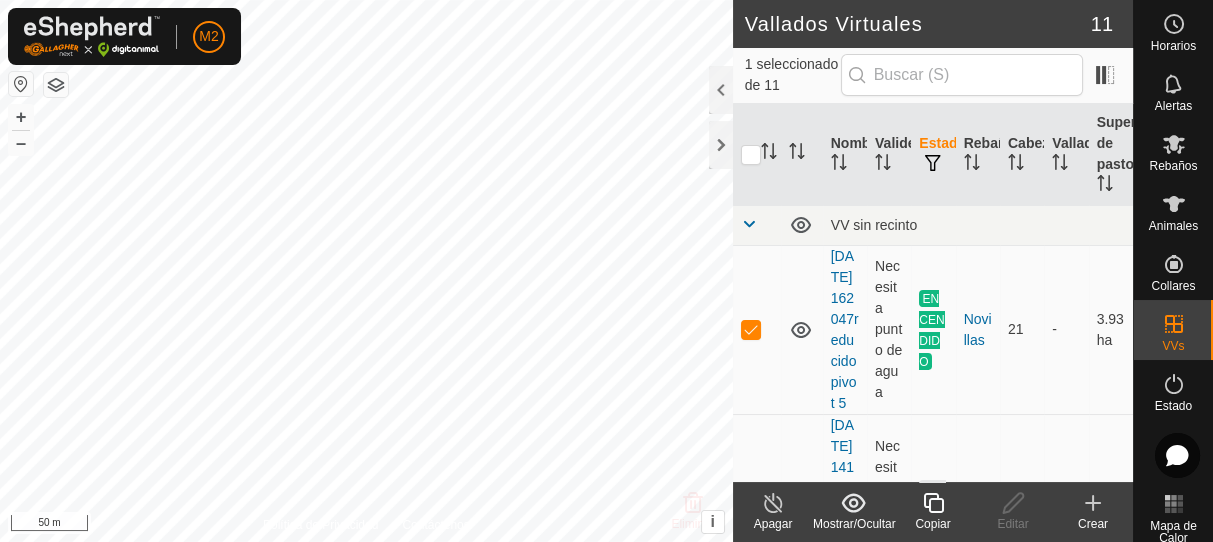 click 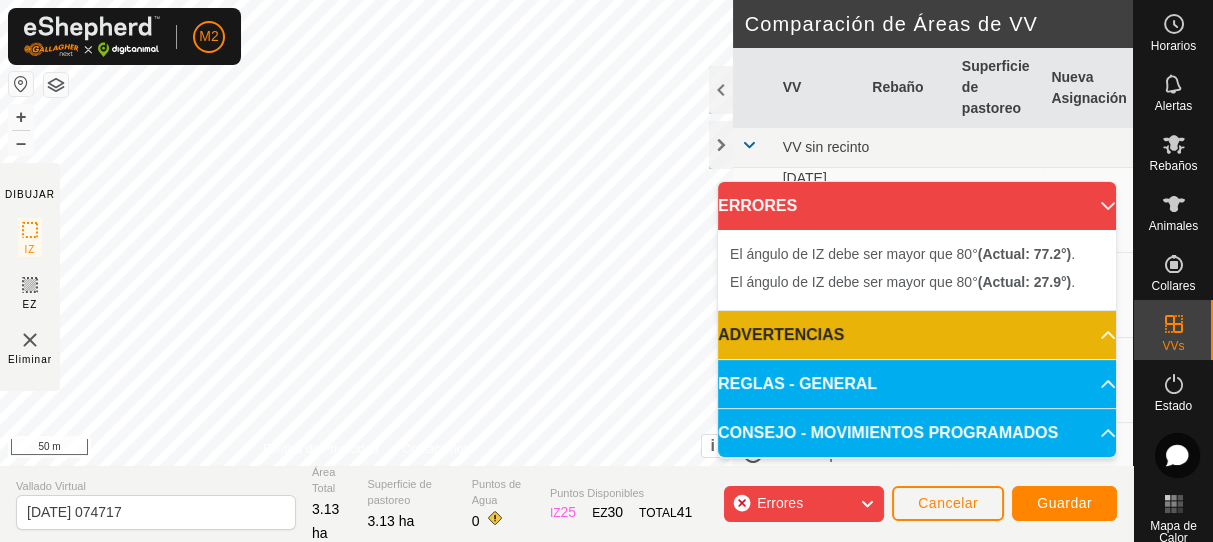 click on "El [PERSON_NAME] de IZ debe ser mayor que 80°  (Actual: 27.9°) . + – ⇧ i This application includes HERE Maps. © 2024 HERE. All rights reserved. 50 m" at bounding box center (366, 233) 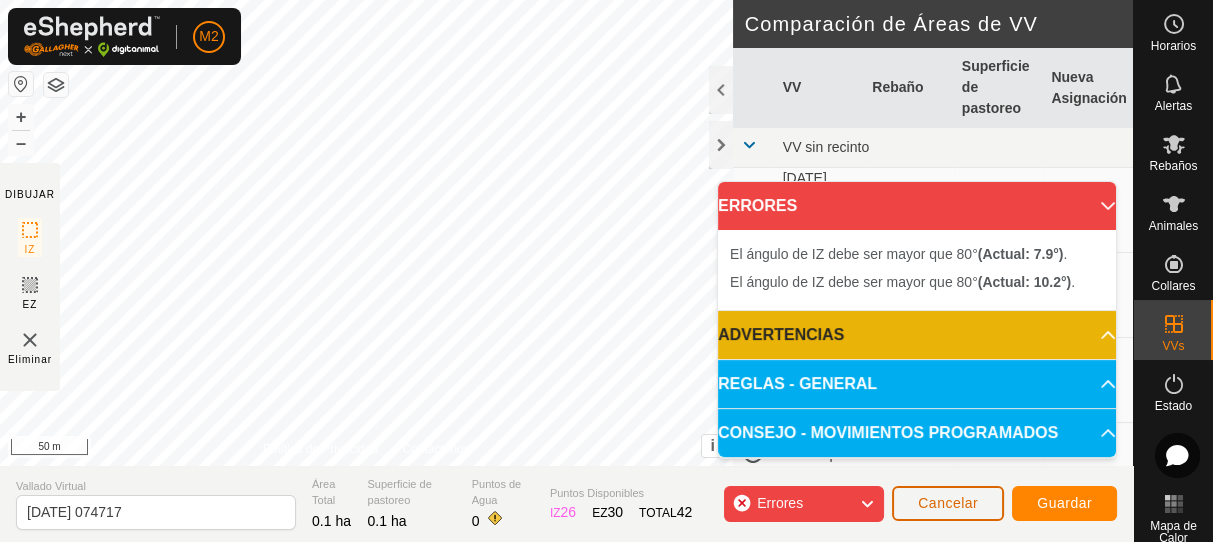 click on "Cancelar" 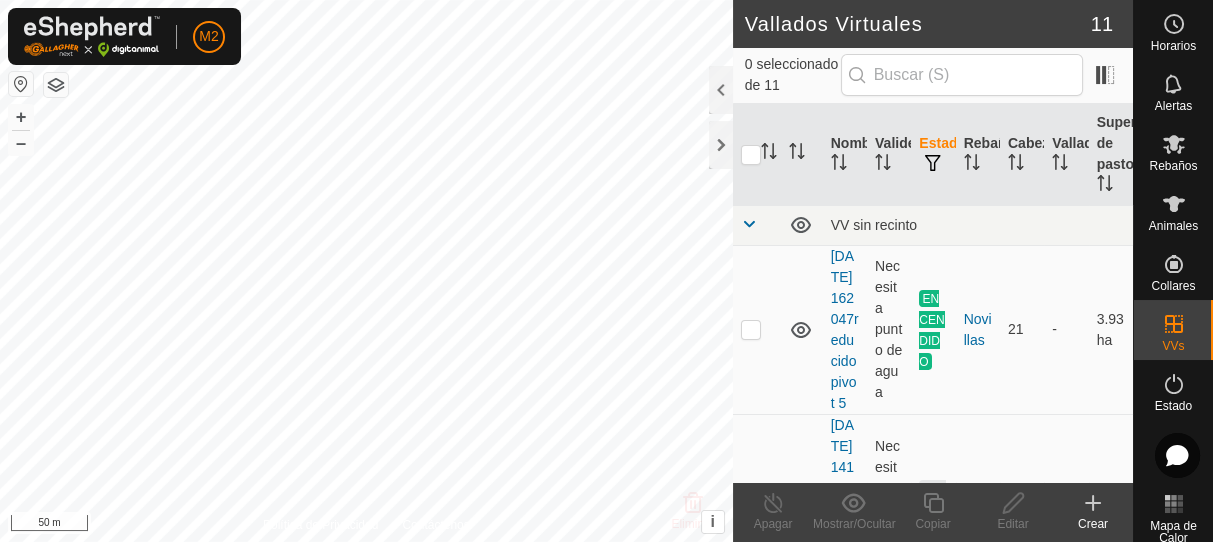 checkbox on "true" 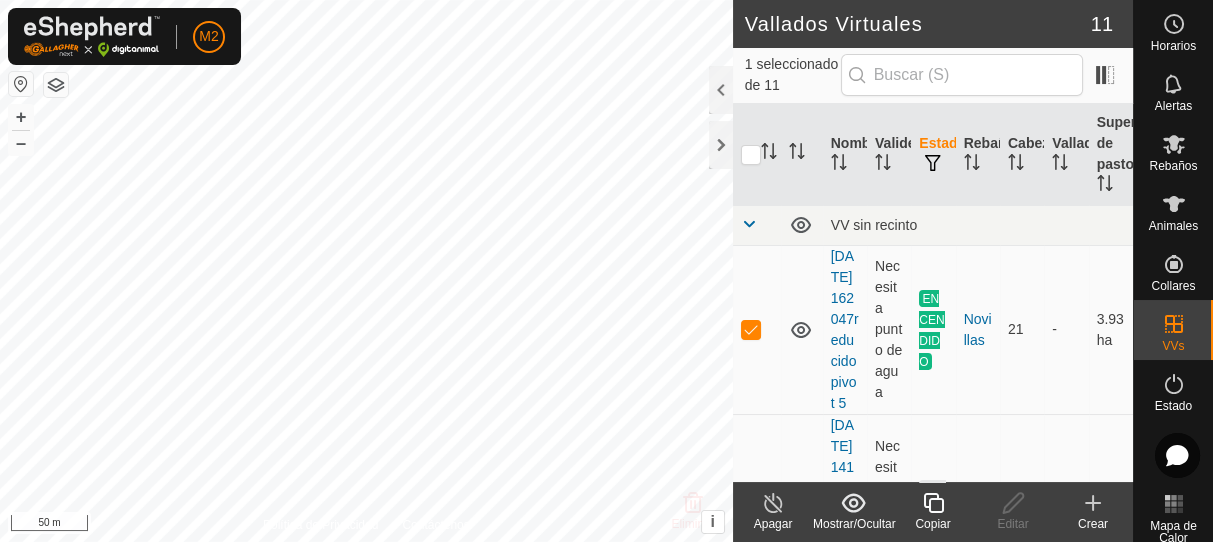 click 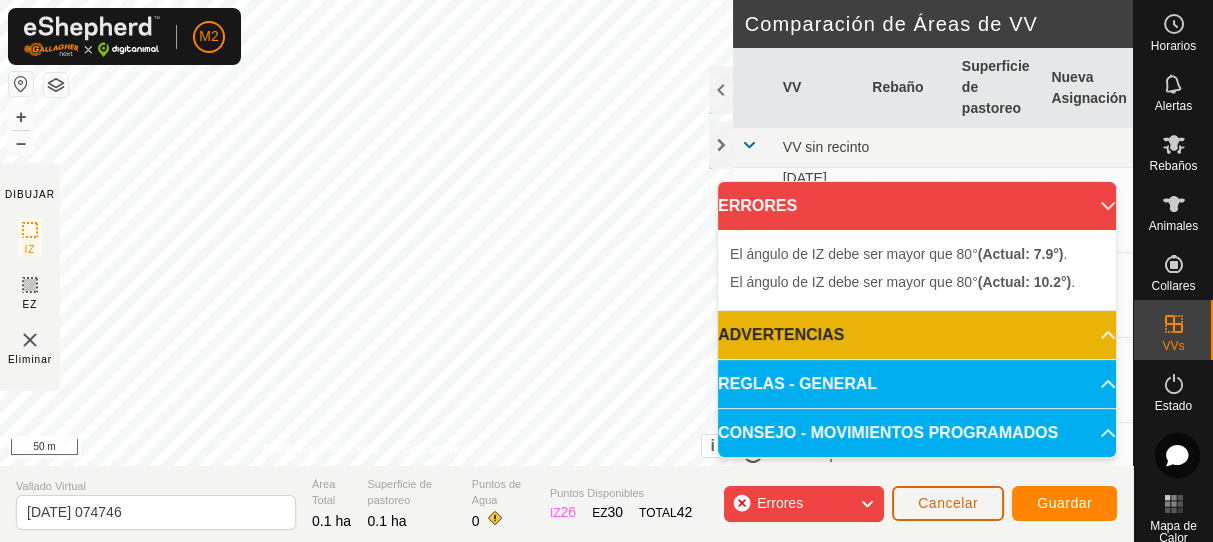 click on "Cancelar" 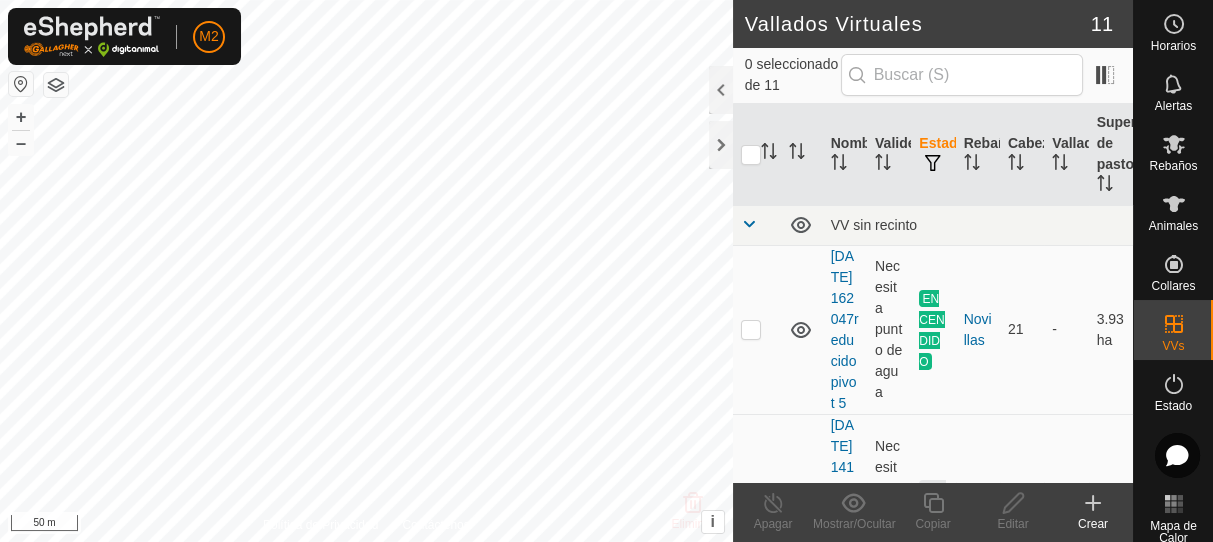checkbox on "true" 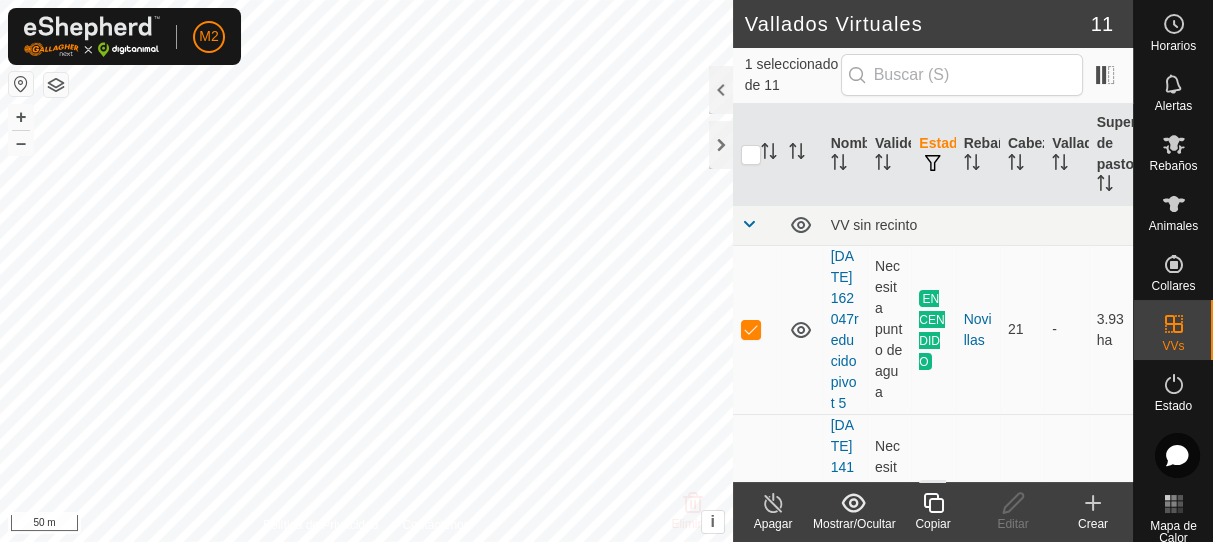 click 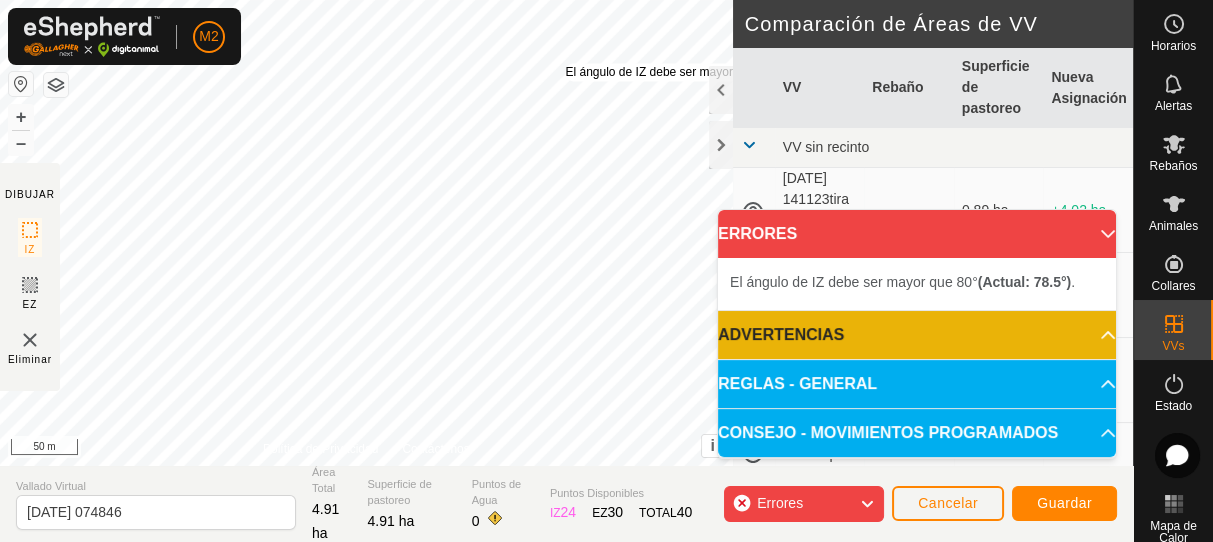 click on "El [PERSON_NAME] de IZ debe ser mayor que 80°  (Actual: 78.5°) ." at bounding box center (713, 72) 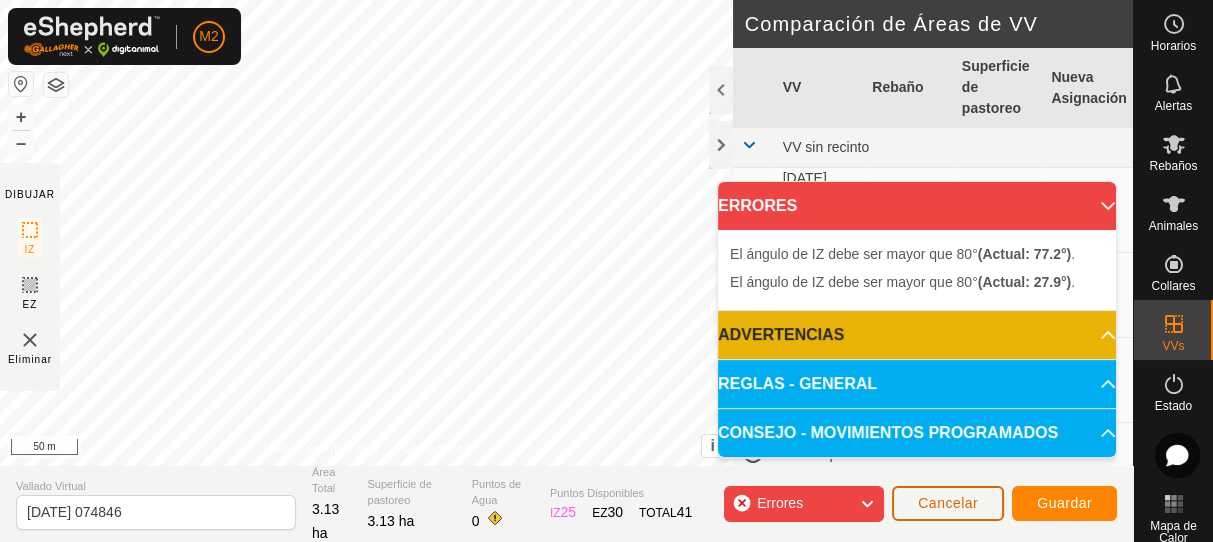 click on "Cancelar" 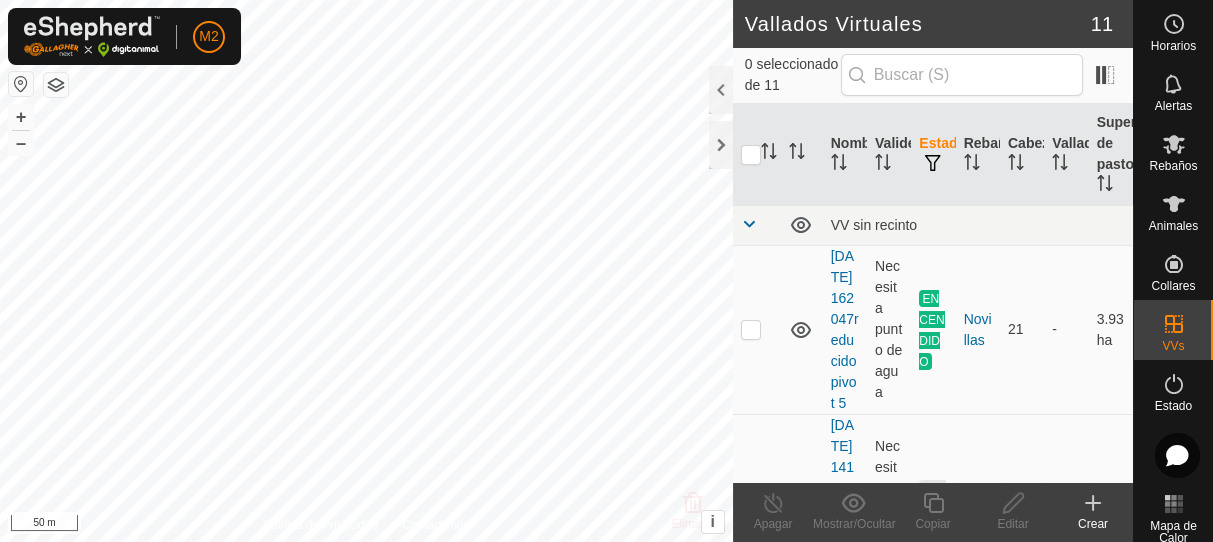 checkbox on "true" 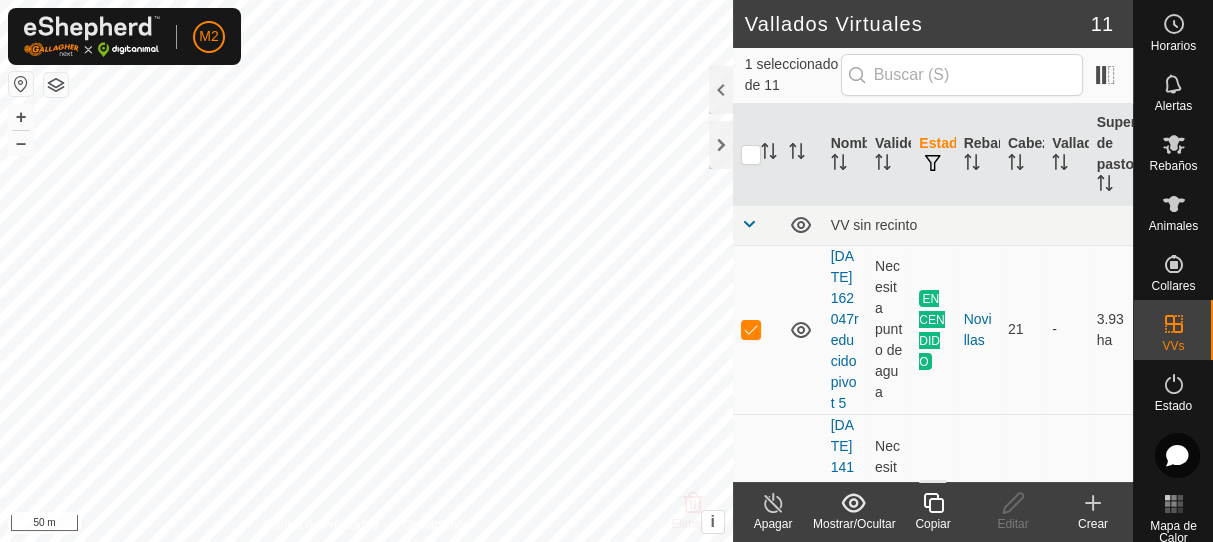 click 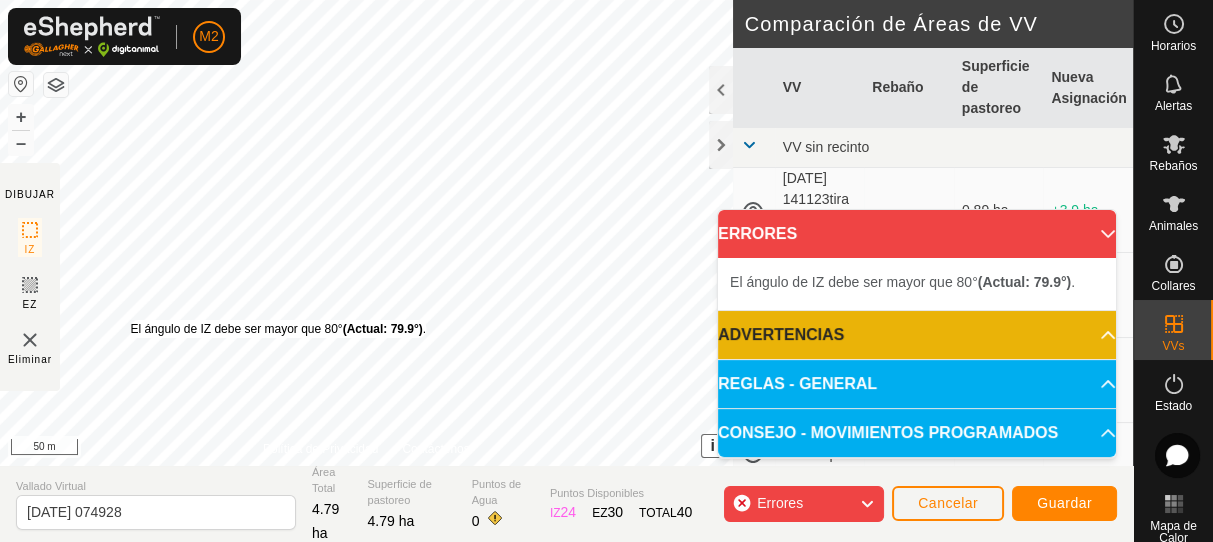 click on "El [PERSON_NAME] de IZ debe ser mayor que 80°  (Actual: 79.9°) ." at bounding box center [278, 329] 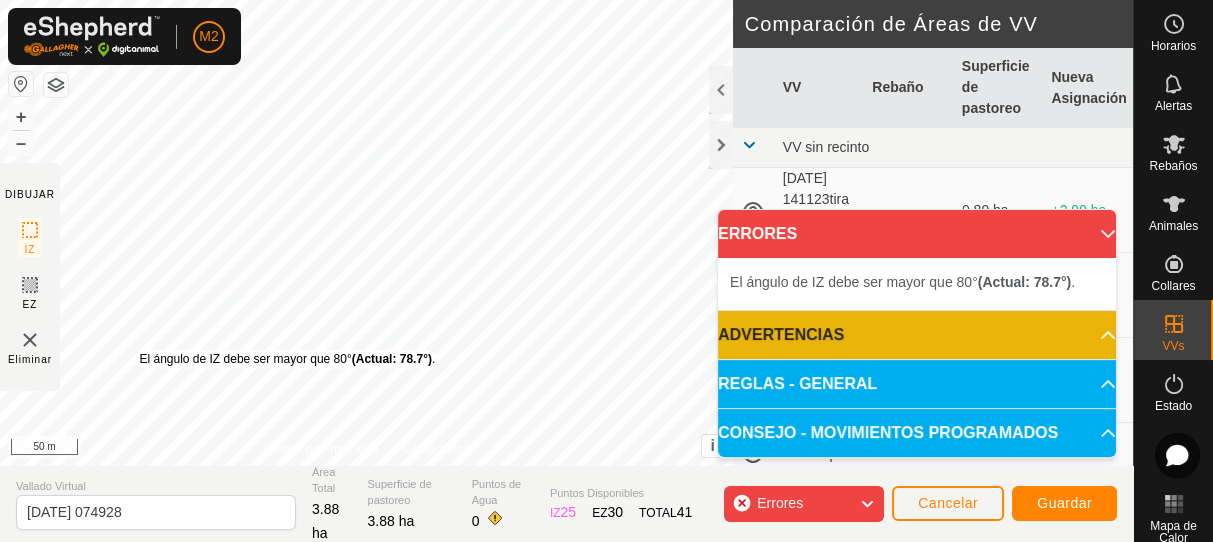drag, startPoint x: 154, startPoint y: 377, endPoint x: 140, endPoint y: 349, distance: 31.304953 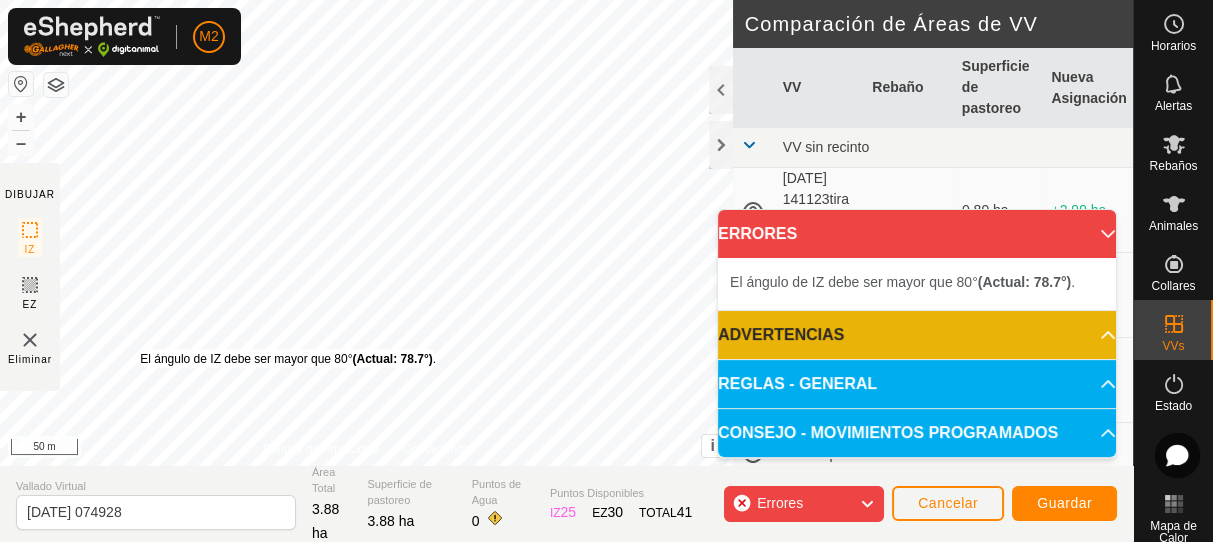 click on "El [PERSON_NAME] de IZ debe ser mayor que 80°  (Actual: 78.7°) ." at bounding box center [288, 359] 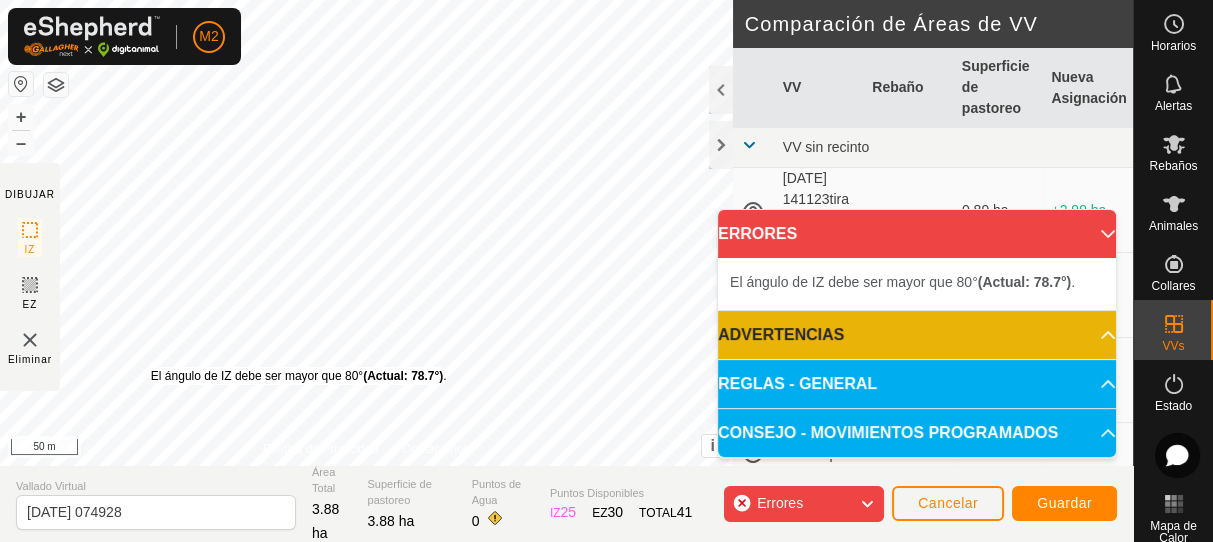 click on "El [PERSON_NAME] de IZ debe ser mayor que 80°  (Actual: 78.7°) ." at bounding box center (299, 376) 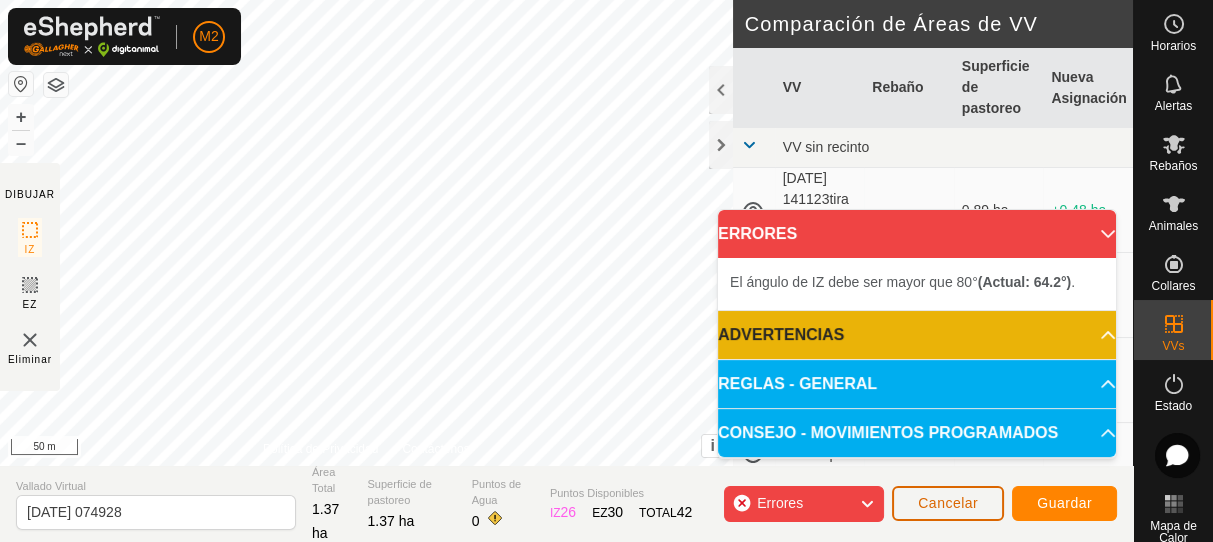 click on "Cancelar" 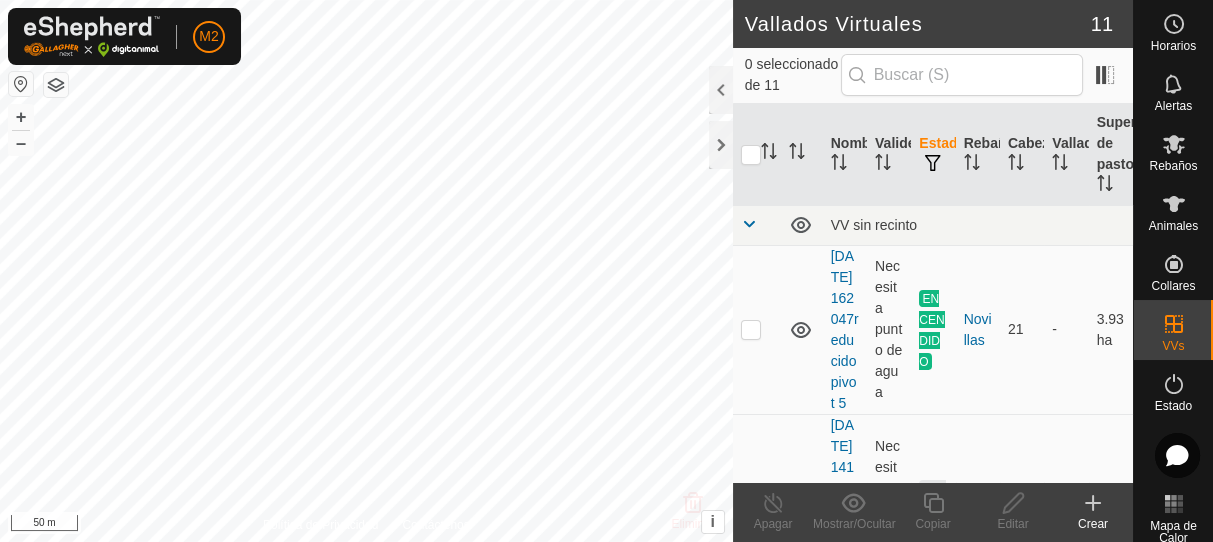 checkbox on "true" 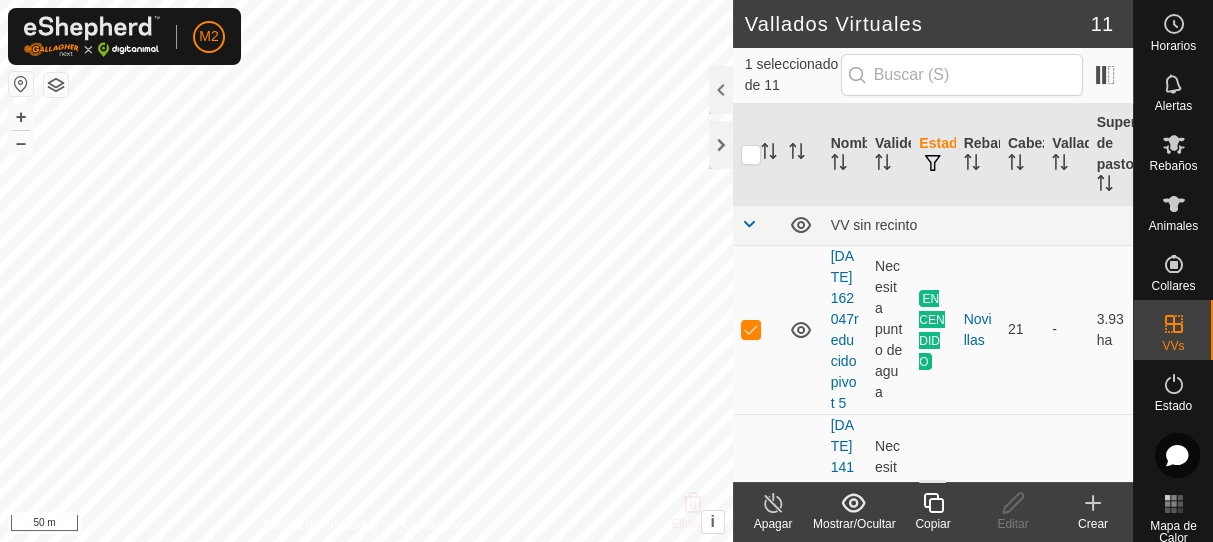 click 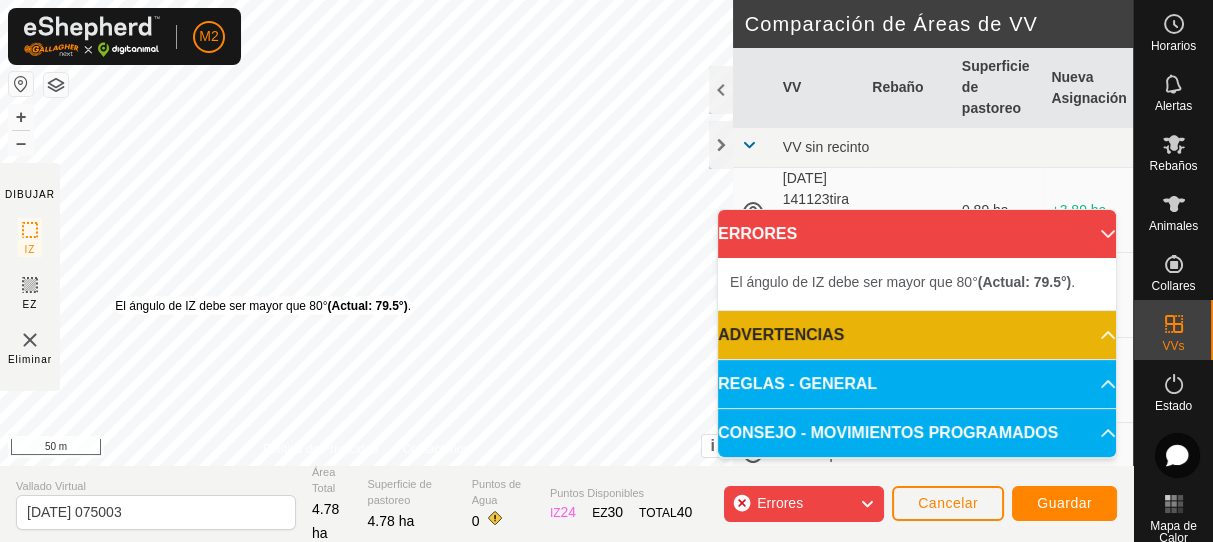 click on "El [PERSON_NAME] de IZ debe ser mayor que 80°  (Actual: 79.5°) ." at bounding box center [263, 306] 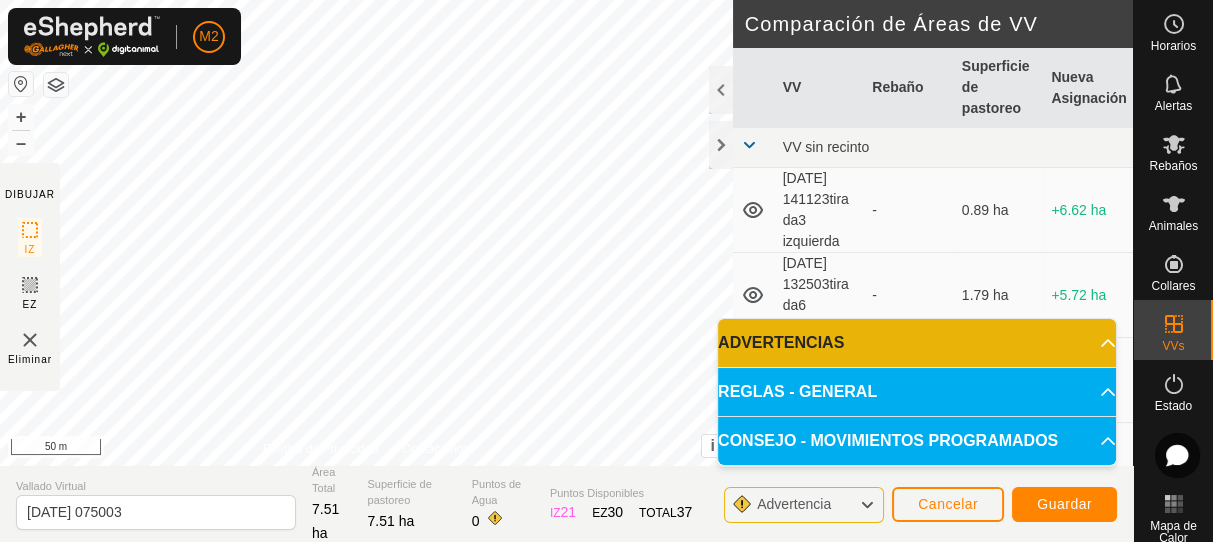 click on "M2 Horarios Alertas Rebaños Animales Collares VVs Estado Infra Mapa de Calor Ayuda DIBUJAR IZ EZ Eliminar Política de Privacidad Contáctenos El [PERSON_NAME] de IZ debe ser mayor que 80°  (Actual: 79.5°) . + – ⇧ i This application includes HERE Maps. © 2024 HERE. All rights reserved. 50 m Comparación de Áreas de VV     VV   Rebaño   Superficie de pastoreo   Nueva Asignación  VV sin recinto  [DATE] 141123tirada3 izquierda  -  0.89 ha  +6.62 ha  [DATE] 132503tirada6 izquierda  -  1.79 ha  +5.72 ha  [DATE] 133231tirada 5 izquierda  -  1.32 ha  +6.19 ha  [DATE] 133709pasillo derecha  -  0.21 ha  +7.3 ha  [DATE] 162257  -  0.81 ha  +6.7 ha  [DATE] 133800tirada 3 derecha  -  0.78 ha  +6.73 ha  [DATE] 134027tirada 2 izquierda  -  0.54 ha  +6.97 ha  [DATE] 134503tirada 1 izquierda  -  0.6 ha  +6.91 ha  [DATE] 174943  -  6.45 ha  +1.06 ha  tirada 4 izquierda  -  1.08 ha  +6.43 [PERSON_NAME] Virtual [DATE] 075003 Área Total 7.51 ha Superficie de pastoreo 7.51 ha" at bounding box center (606, 271) 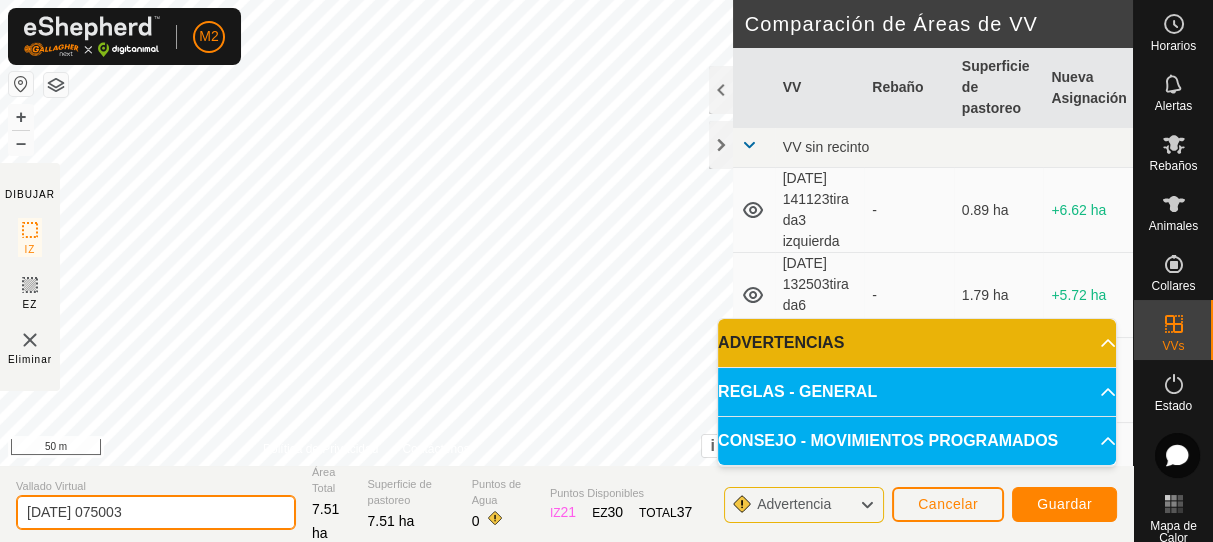 click on "[DATE] 075003" 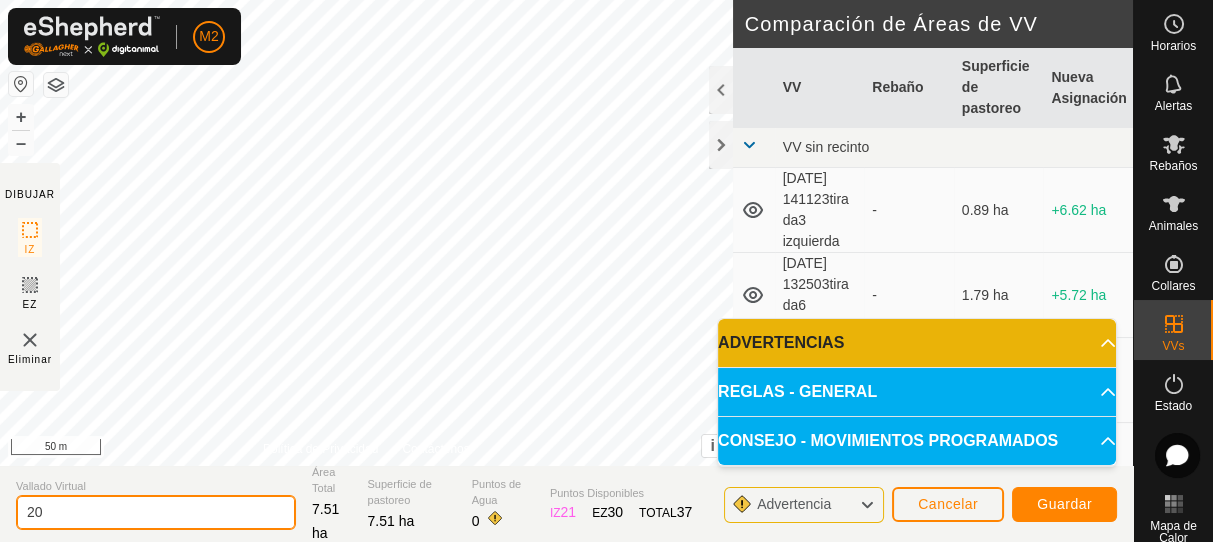 type on "2" 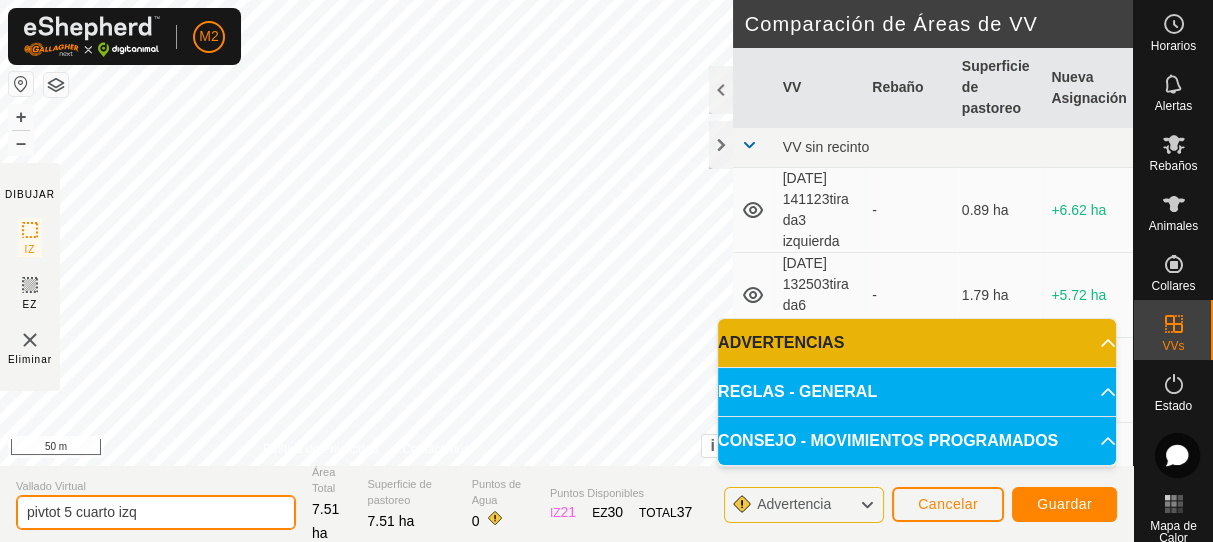 type on "pivtot 5 cuarto izq" 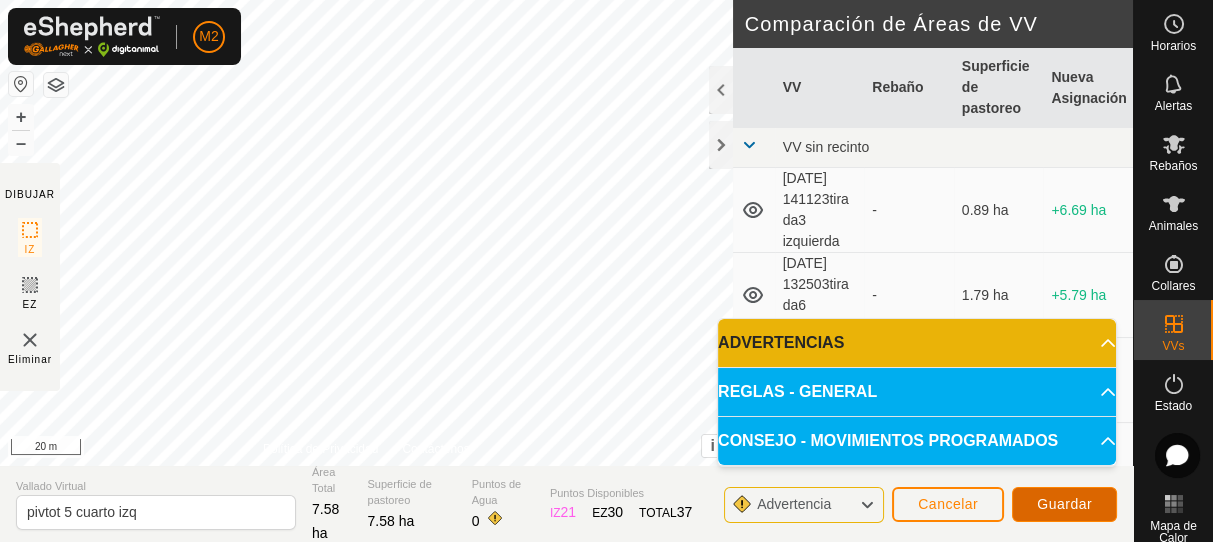 click on "Guardar" 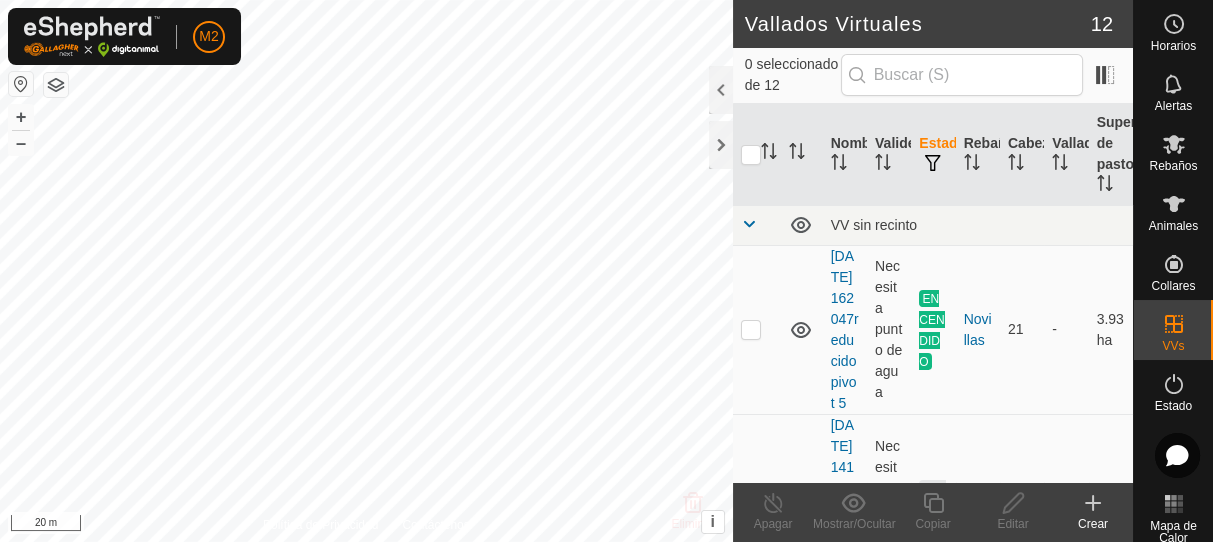 checkbox on "true" 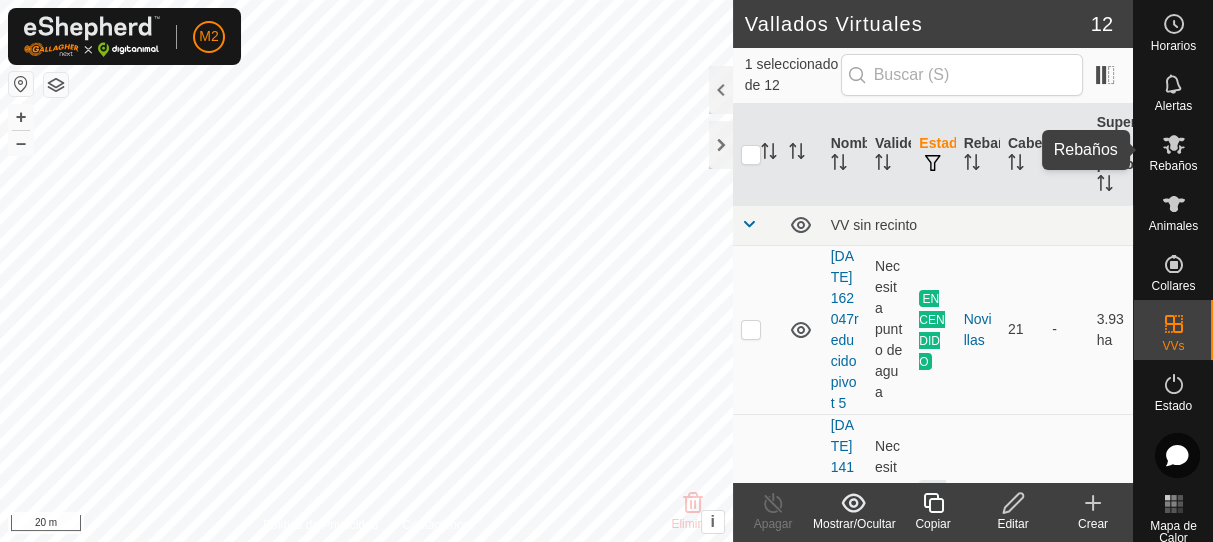 click 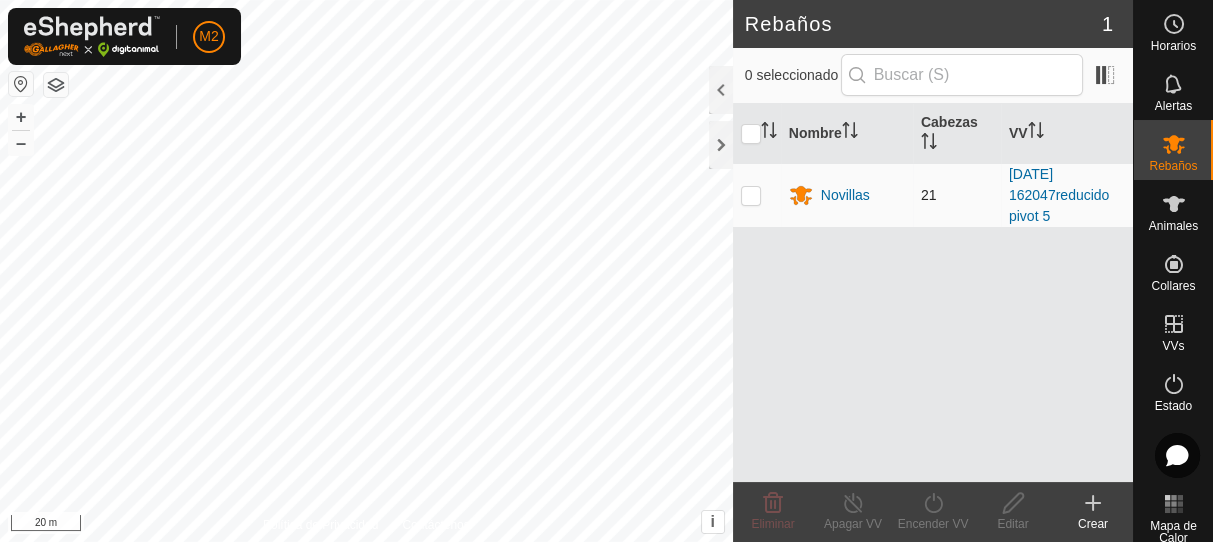 click at bounding box center [751, 195] 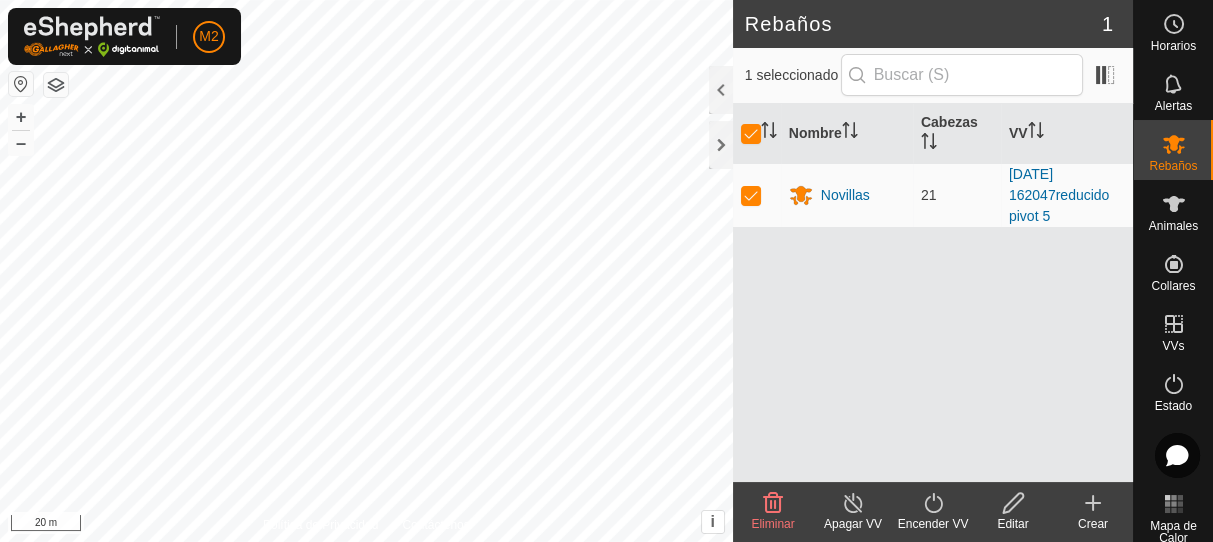click 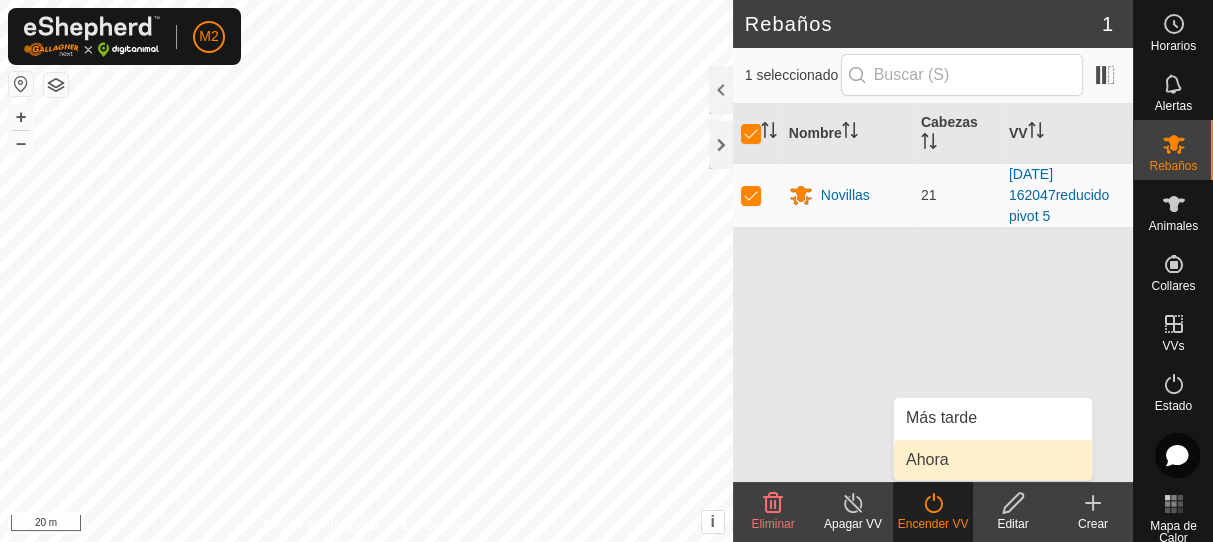 click on "Ahora" at bounding box center (993, 460) 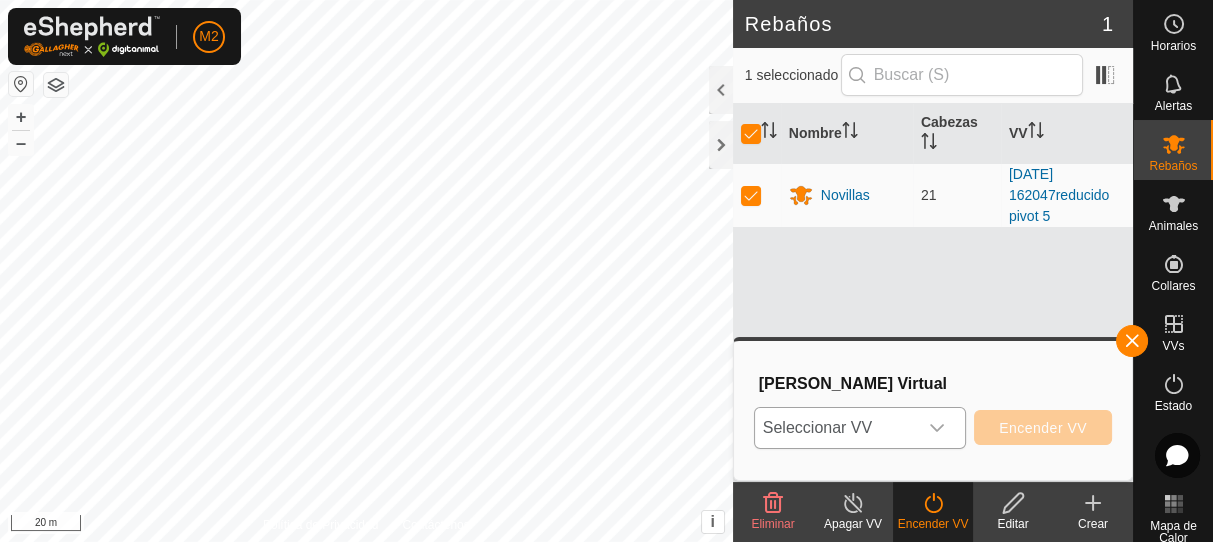 click on "Seleccionar VV" at bounding box center [836, 428] 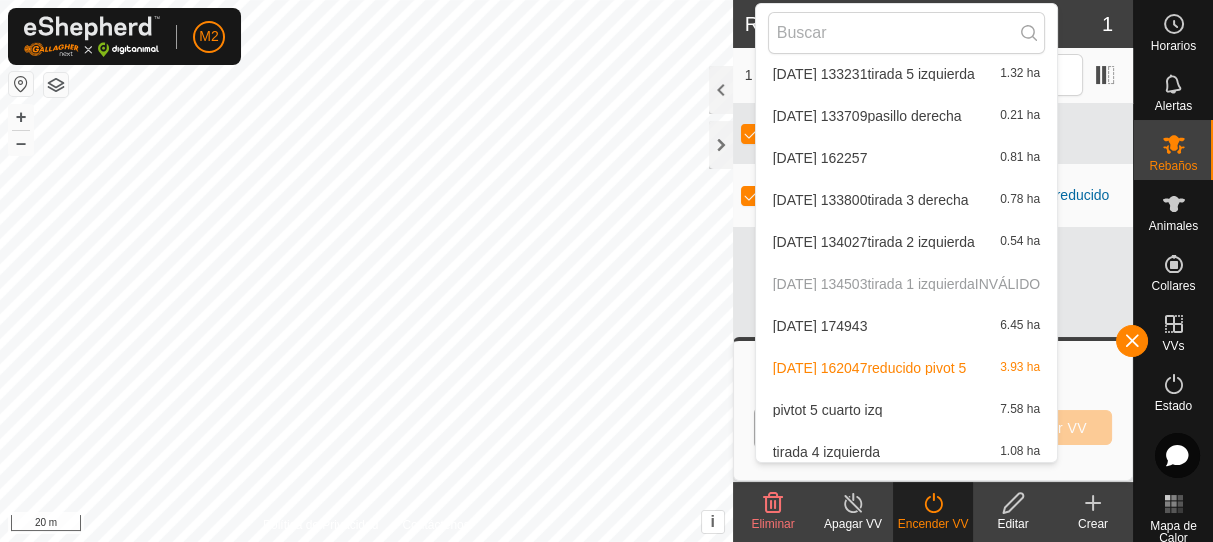 scroll, scrollTop: 147, scrollLeft: 0, axis: vertical 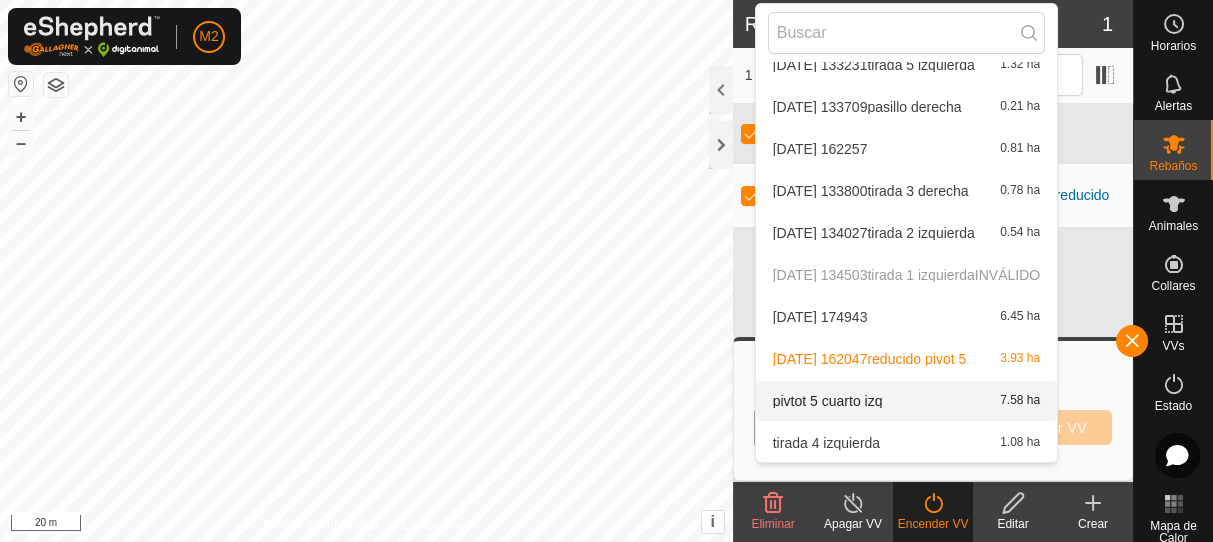 click on "pivtot 5 cuarto izq  7.58 ha" at bounding box center [906, 401] 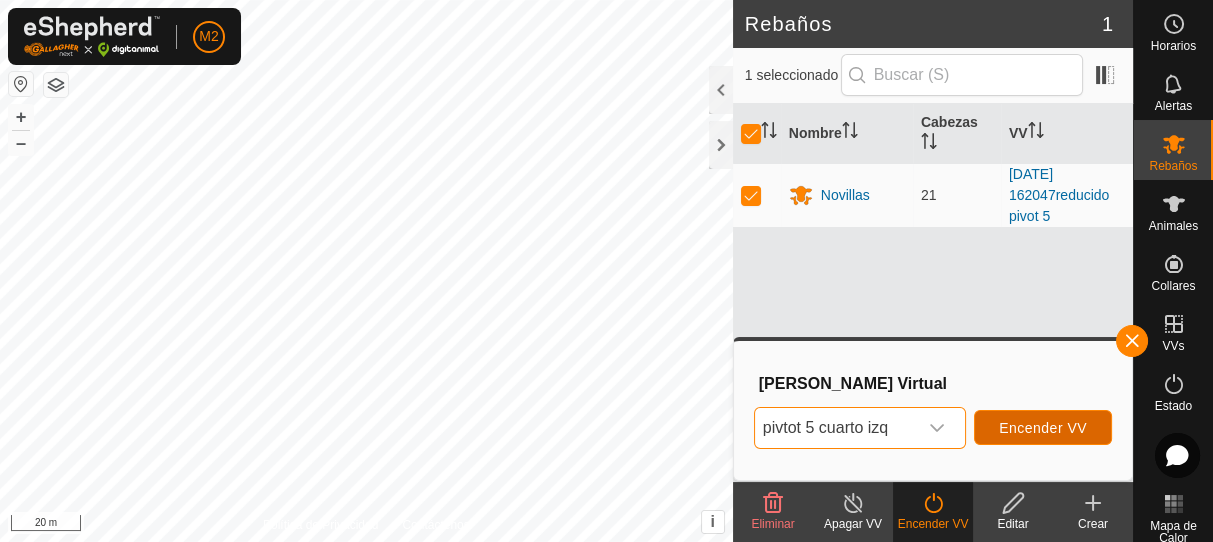 click on "Encender VV" at bounding box center [1043, 428] 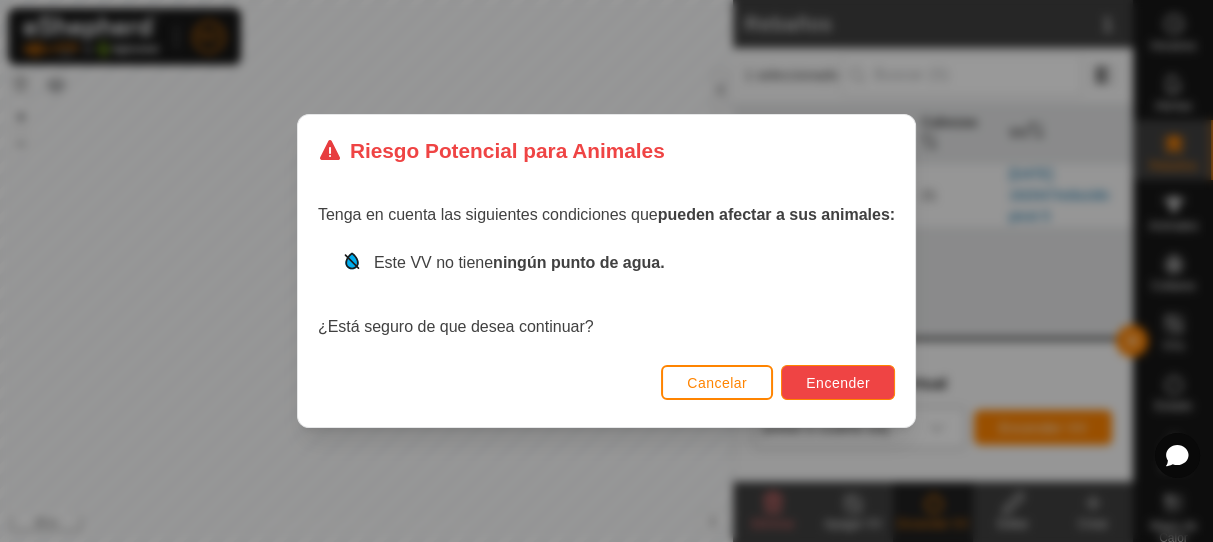 click on "Encender" at bounding box center (838, 383) 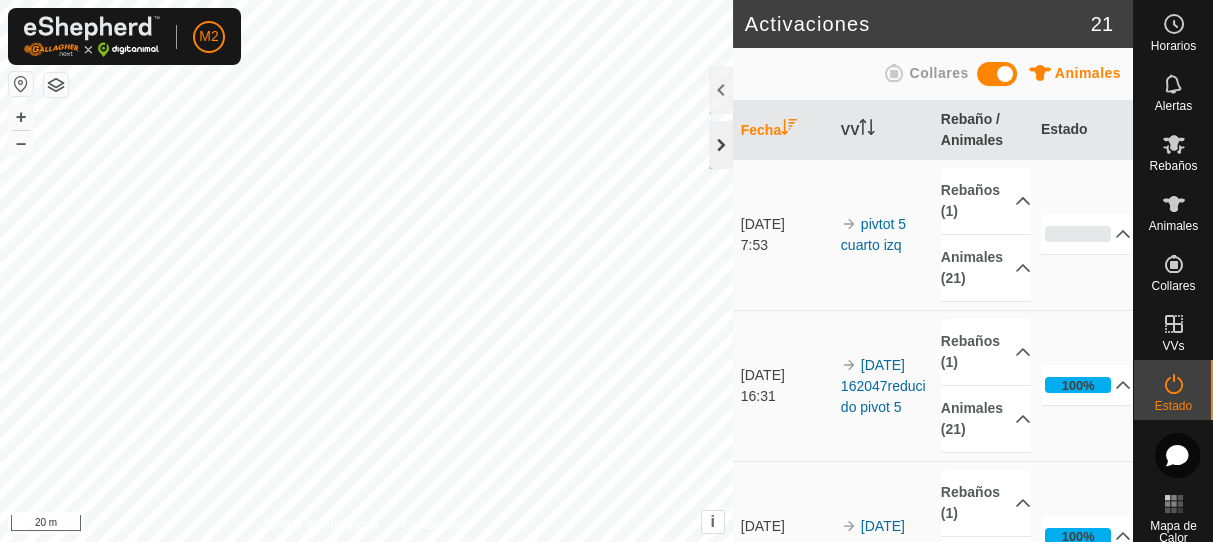 click 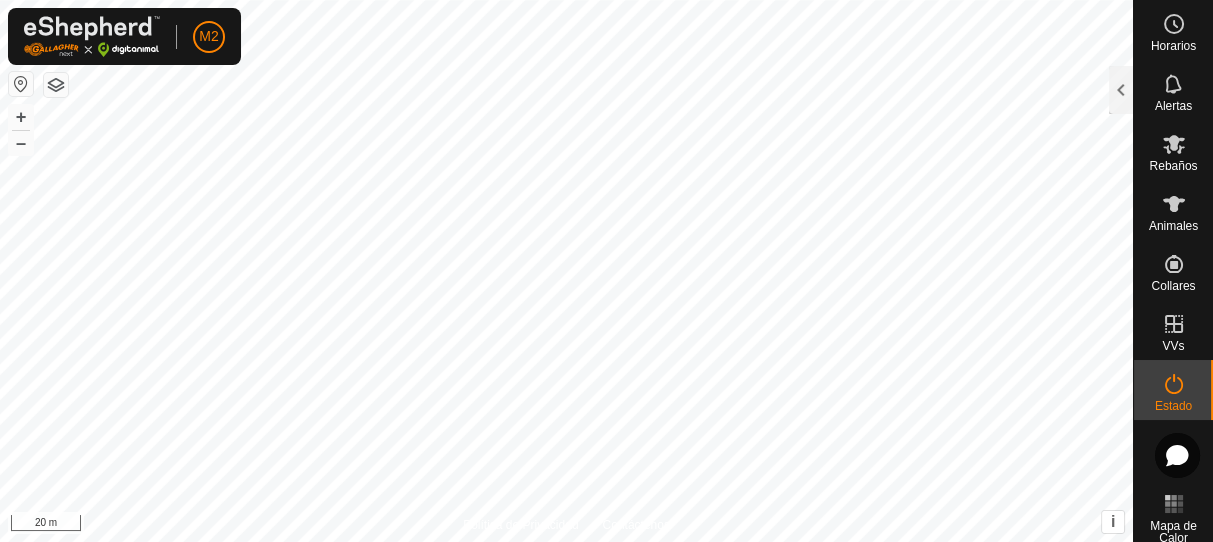 click on "M2 Horarios Alertas Rebaños Animales Collares VVs Estado Infra Mapa de Calor Ayuda Activaciones 21 Animales Collares   Fecha   VV   Rebaño / Animales   Estado  [DATE] 7:53 pivtot 5 cuarto izq Rebaños (1)  Novillas  Animales [PHONE_NUMBER]   4334   3449   2922   4330   3448   3444   3567   3454   4018   7581   3441   4016   3571   3575   7580   3438   2923  0% En Progreso Pendiente  21  Enviado   0  Completado Confirmado   0  Anulado  0  Cancelado   0  [DATE] 16:31 2025-07-14 162047reducido pivot 5 Rebaños (1)  Novillas  Animales [PHONE_NUMBER]   4334   3449   2922   4330   3448   3444   3567   3454   4018   7581   3441   4016   3571   3575   7580   3438   2923  100% En Progreso Pendiente  0  Enviado   0  Completado Confirmado   21  Anulado  0  Cancelado   0  [DATE] 17:59 2025-07-13 174943 Rebaños (1)  Novillas  Animales [PHONE_NUMBER]   4334   3449   2922   4330   3448   3444   3567   3454   4018   7581   3441   4016   3571   0" at bounding box center [606, 271] 